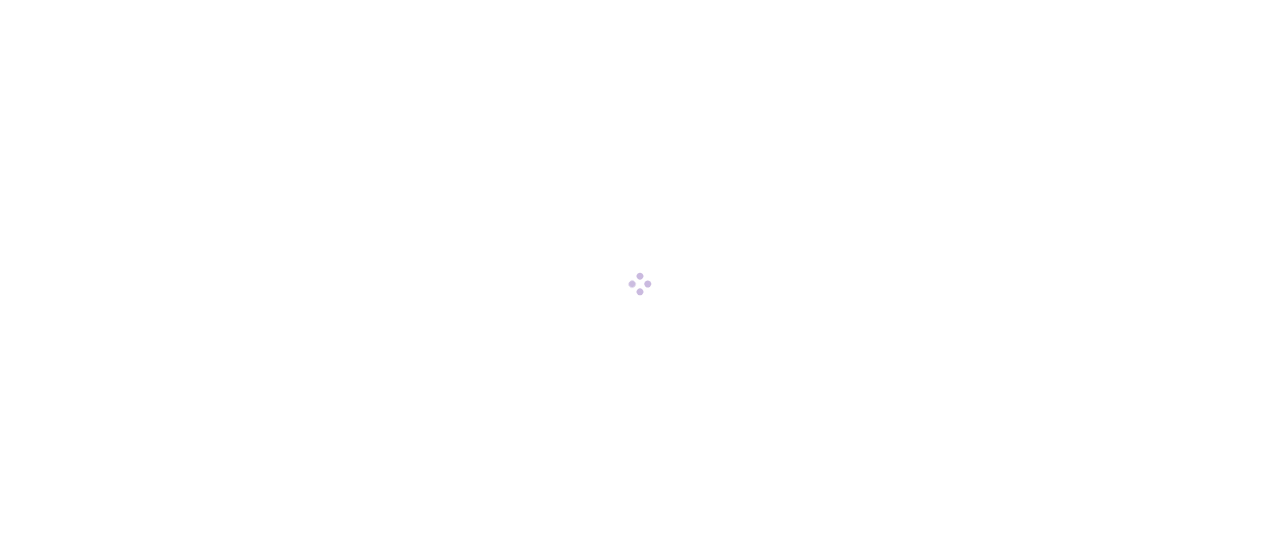 scroll, scrollTop: 0, scrollLeft: 0, axis: both 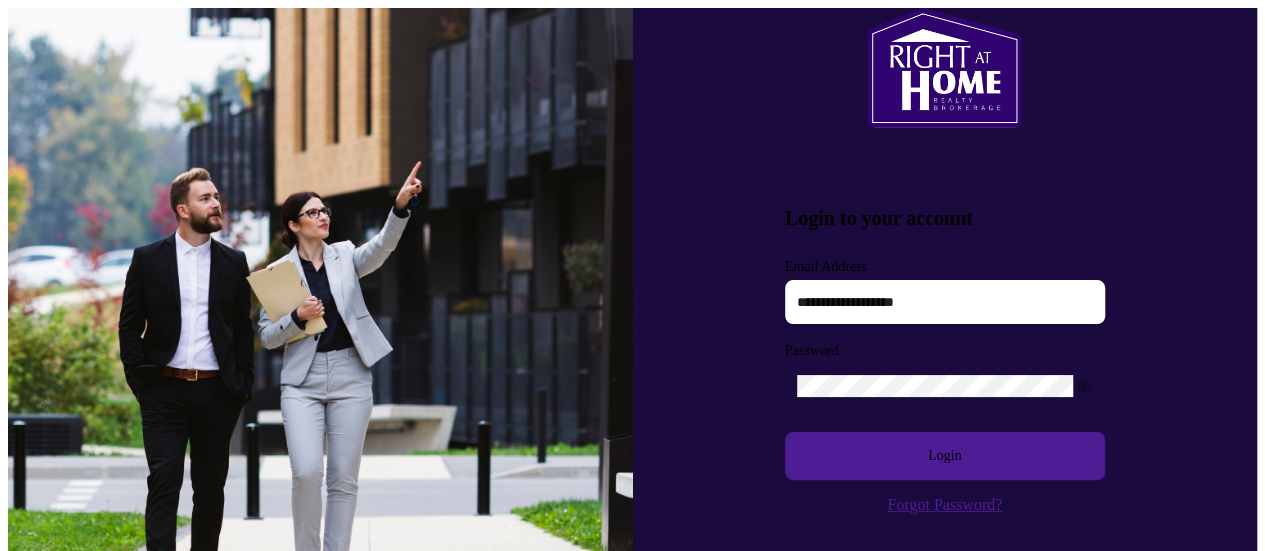 click at bounding box center (945, 302) 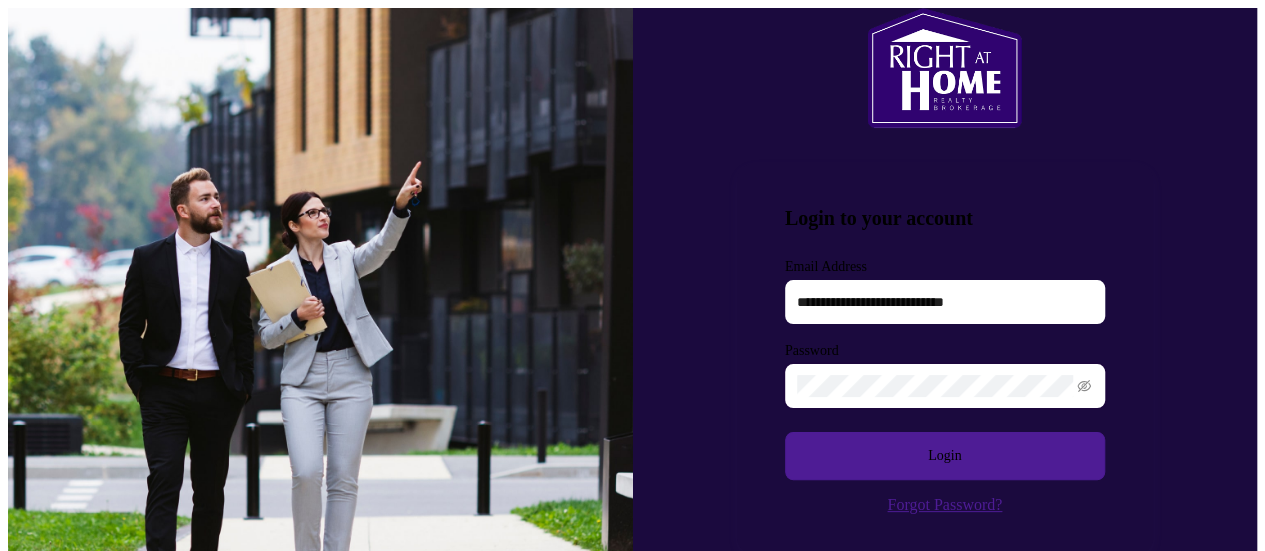 click on "Login" at bounding box center (945, 456) 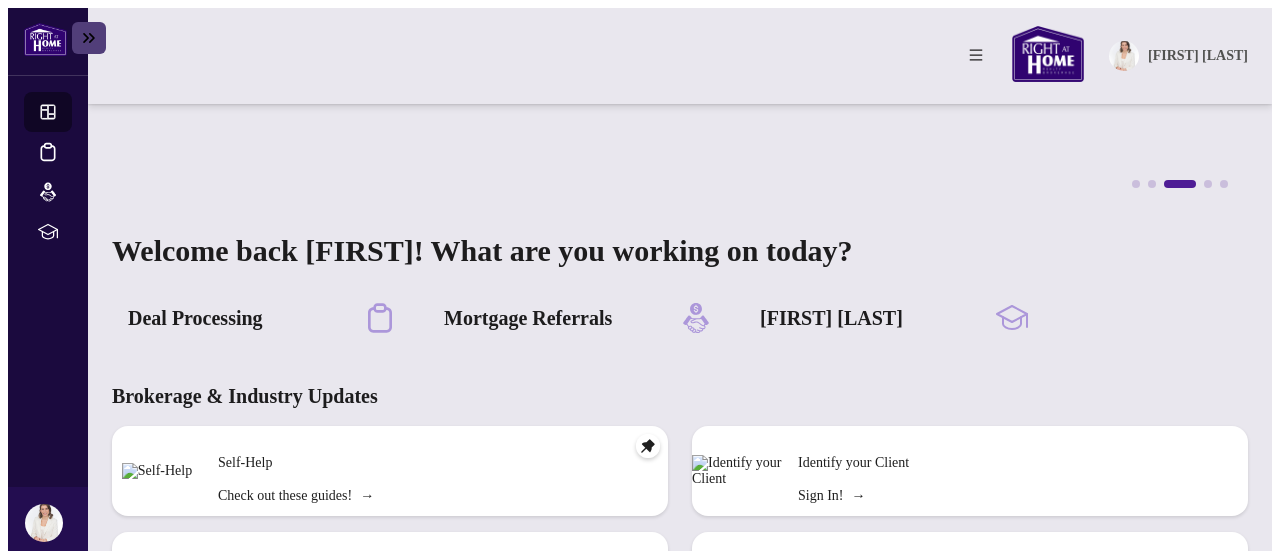 scroll, scrollTop: 0, scrollLeft: 0, axis: both 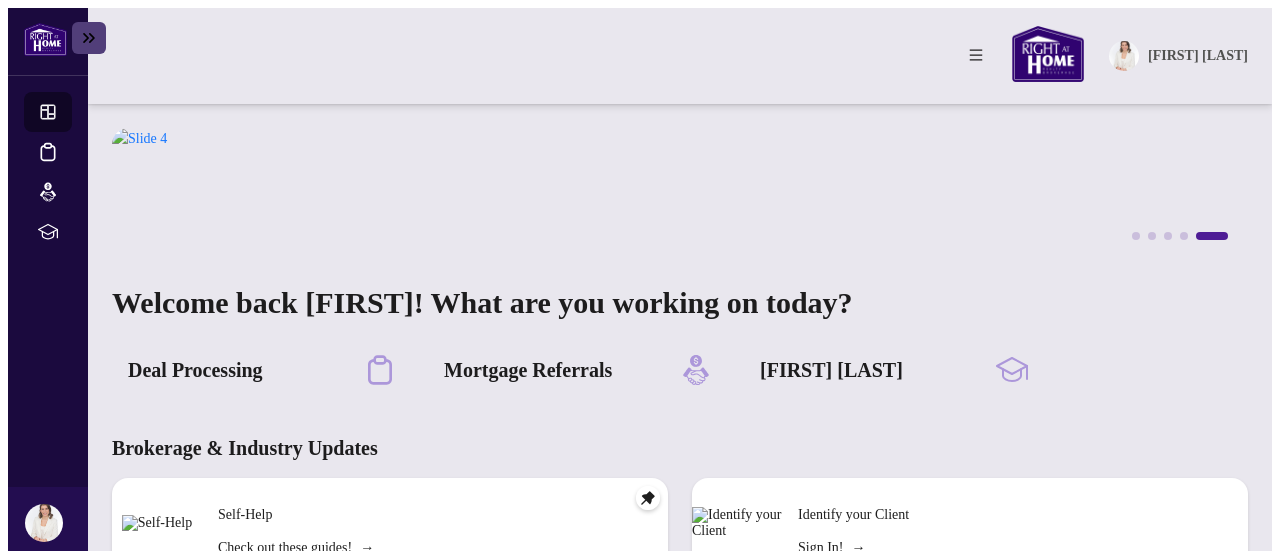 click at bounding box center (44, 523) 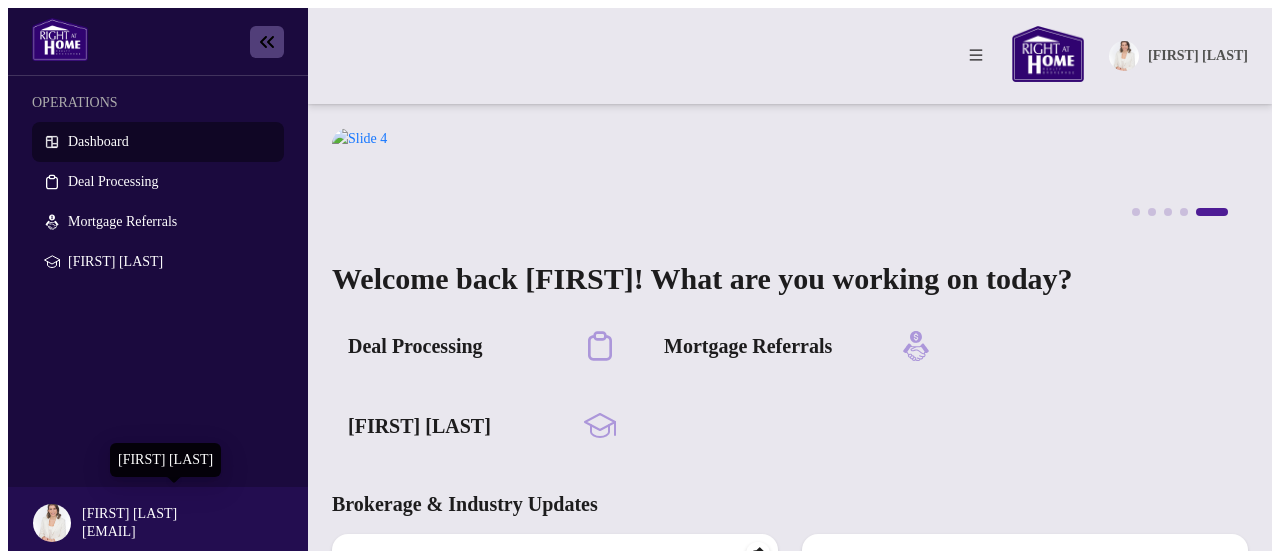 click on "[FIRST] [LAST]" at bounding box center [182, 514] 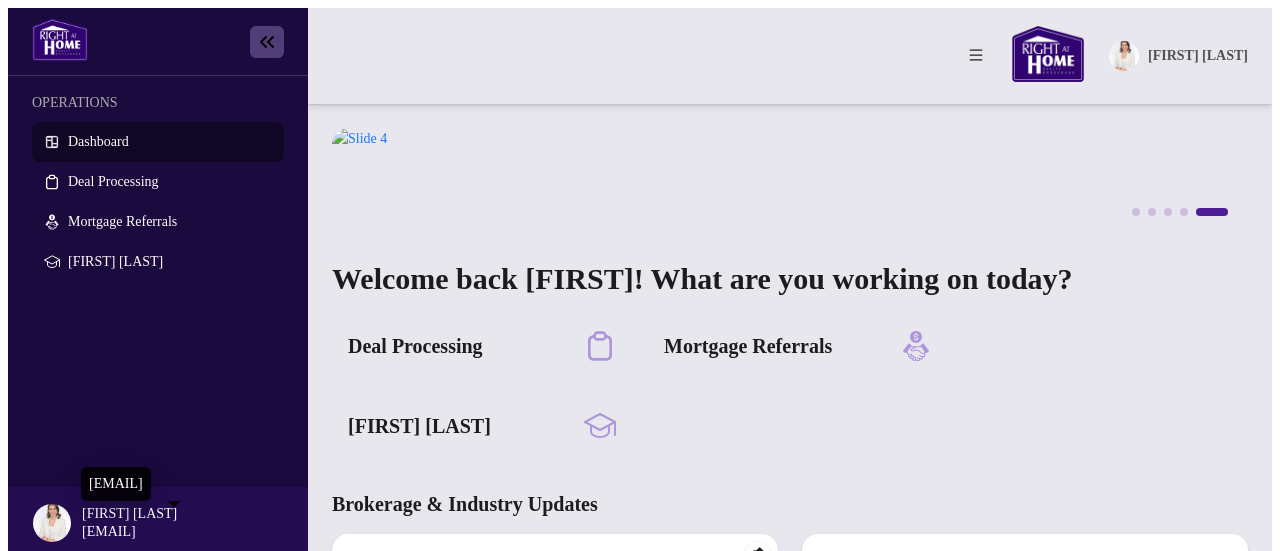 click on "[EMAIL]" at bounding box center (182, 532) 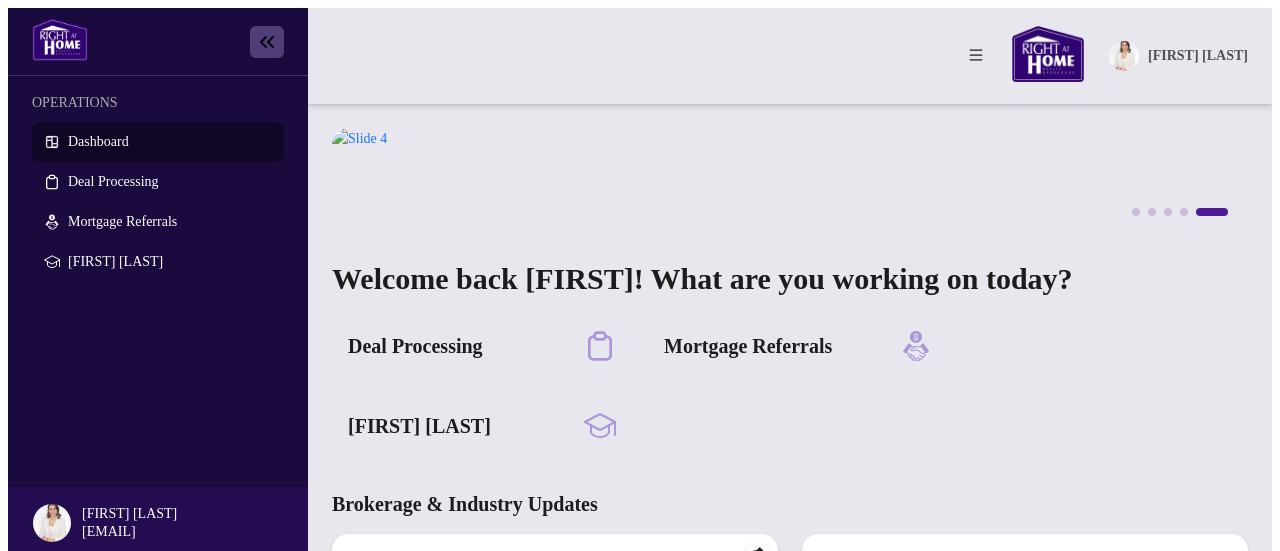 click at bounding box center (52, 523) 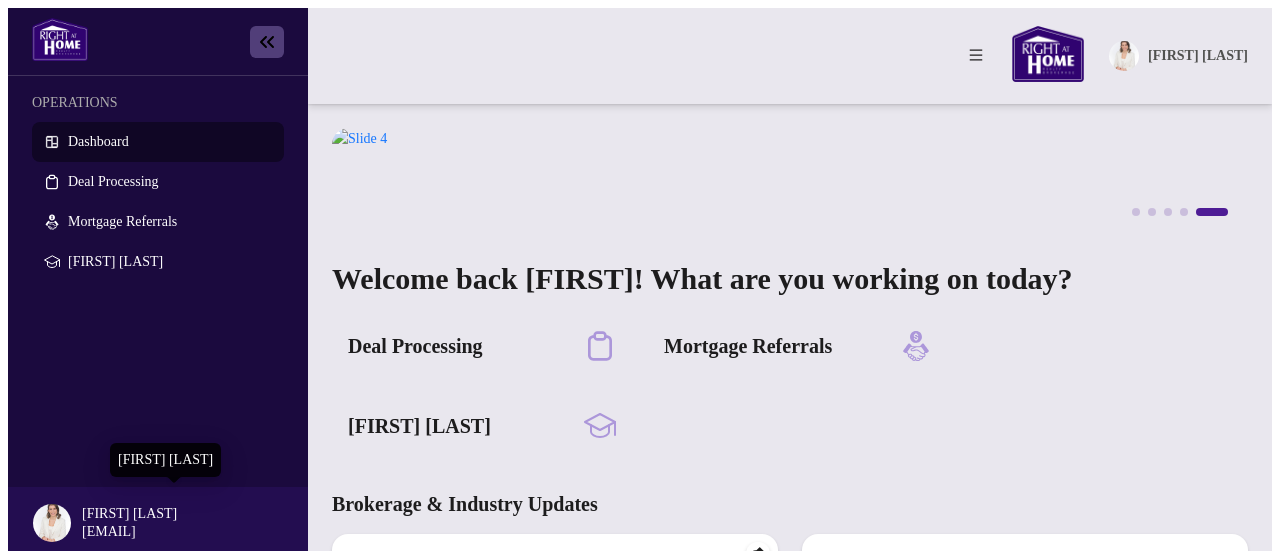 click on "[FIRST] [LAST]" at bounding box center [182, 514] 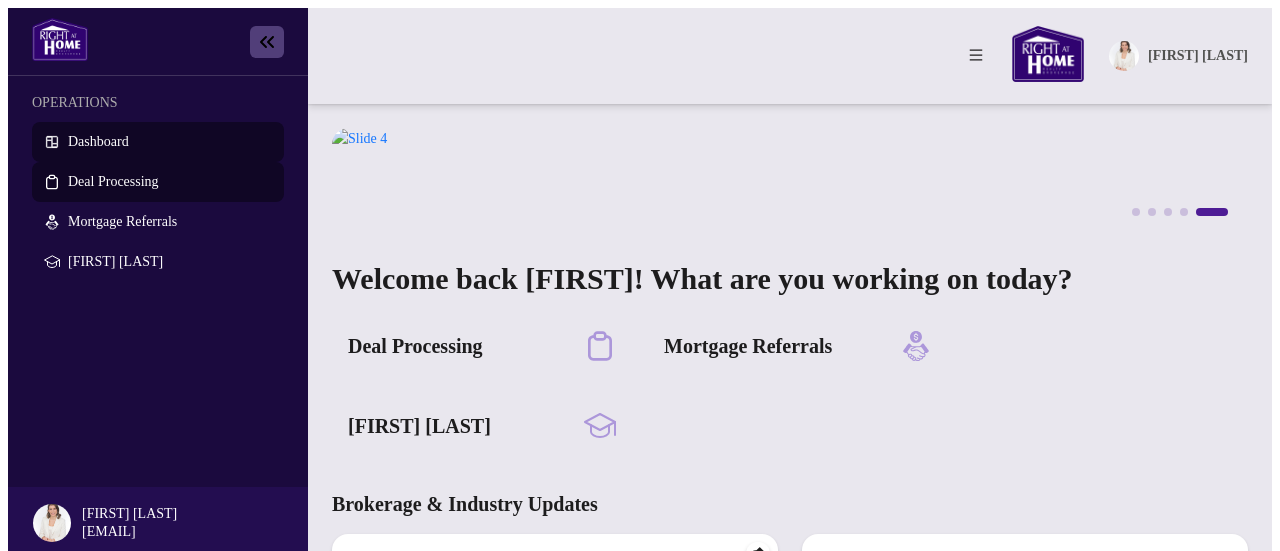 click on "Deal Processing" at bounding box center [113, 181] 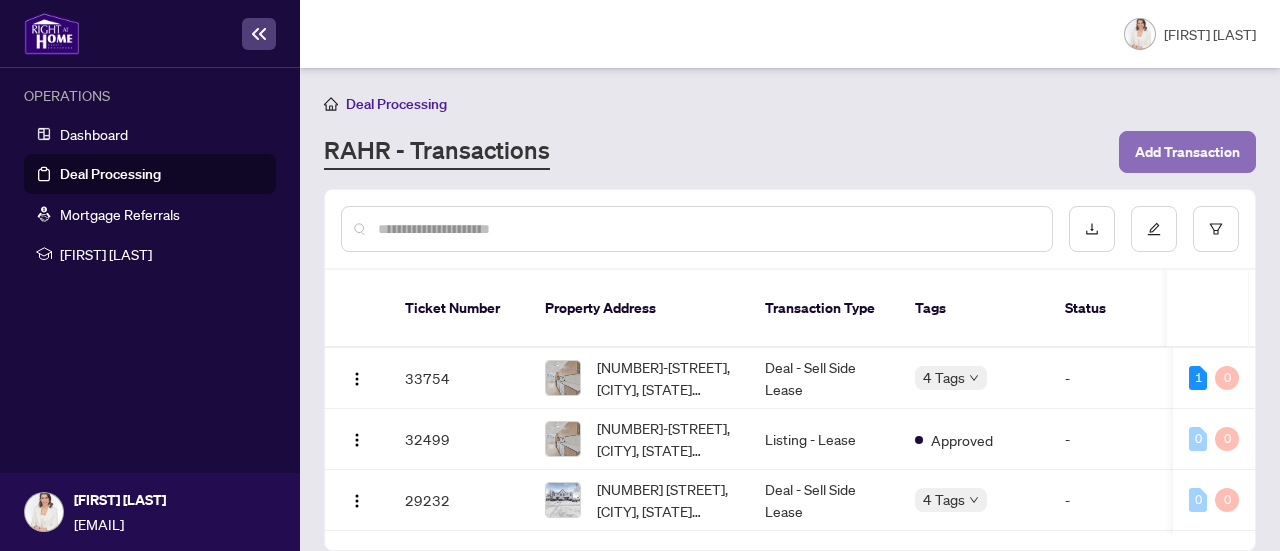 click on "Add Transaction" at bounding box center [1187, 152] 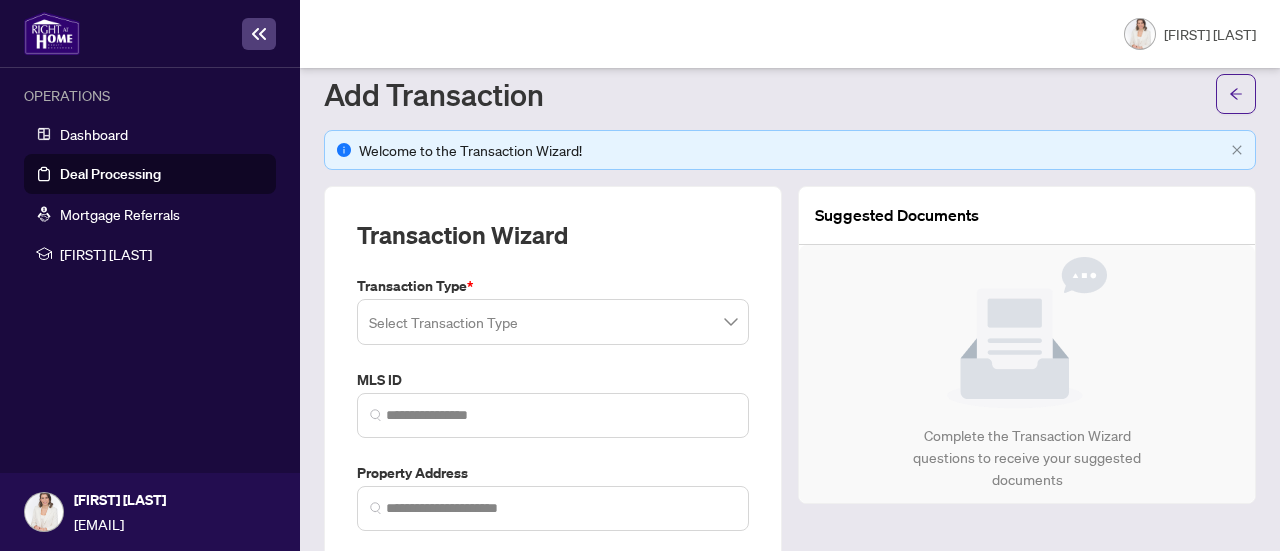scroll, scrollTop: 100, scrollLeft: 0, axis: vertical 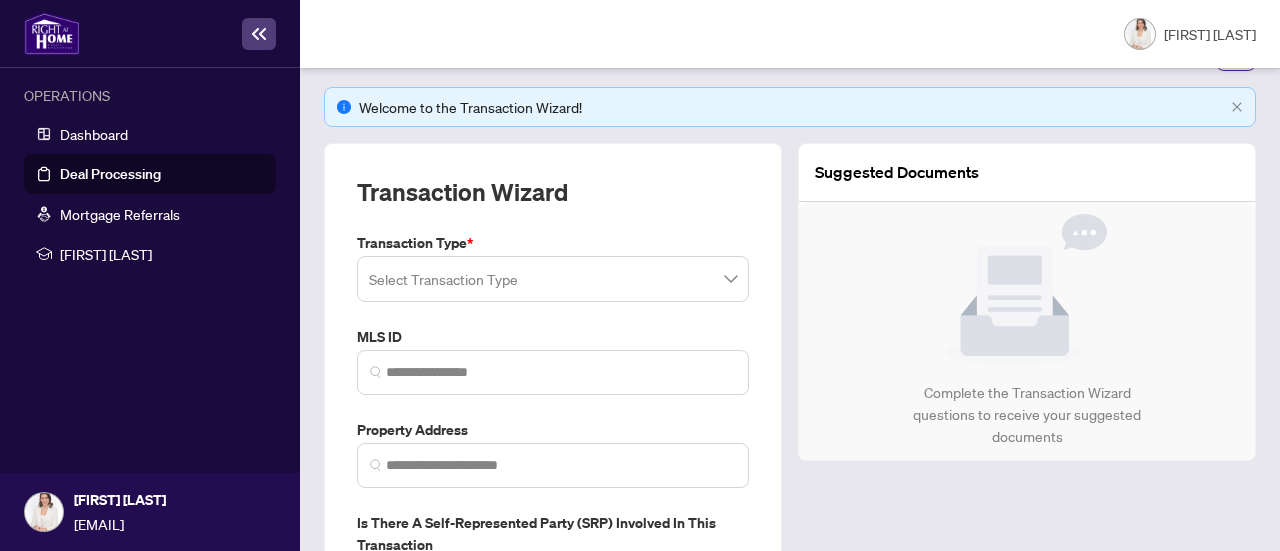click at bounding box center (553, 279) 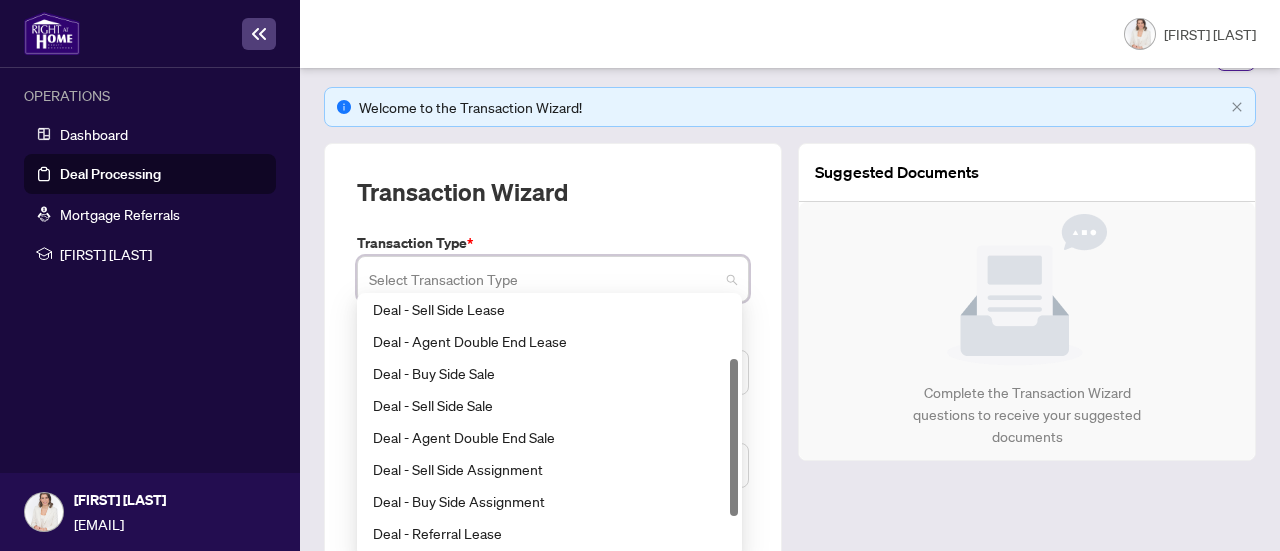 scroll, scrollTop: 160, scrollLeft: 0, axis: vertical 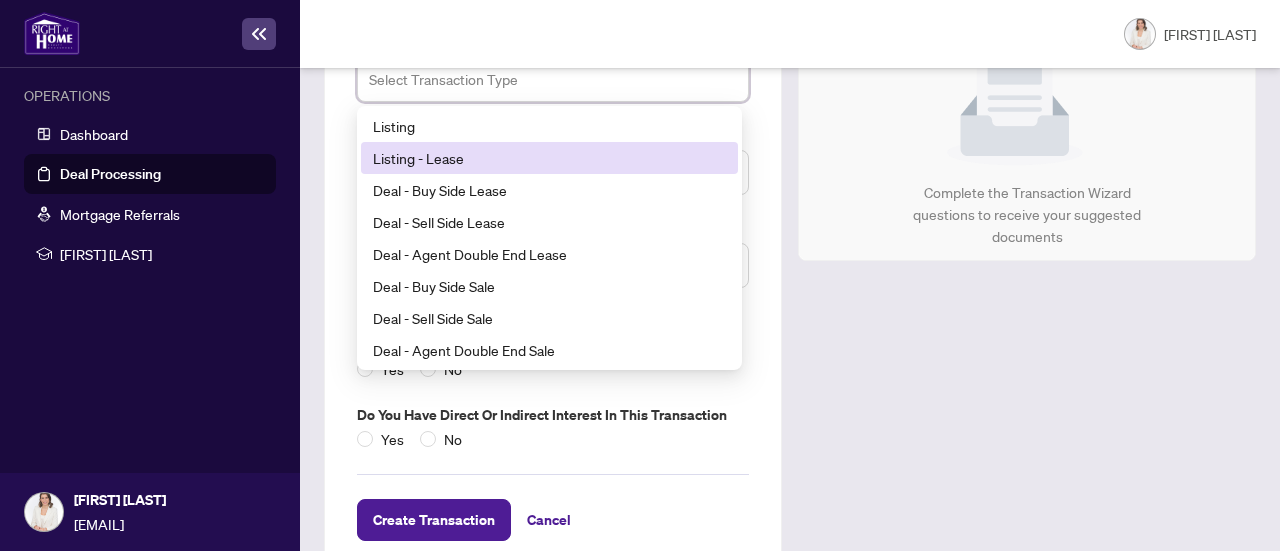 click on "Deal Processing" at bounding box center (110, 174) 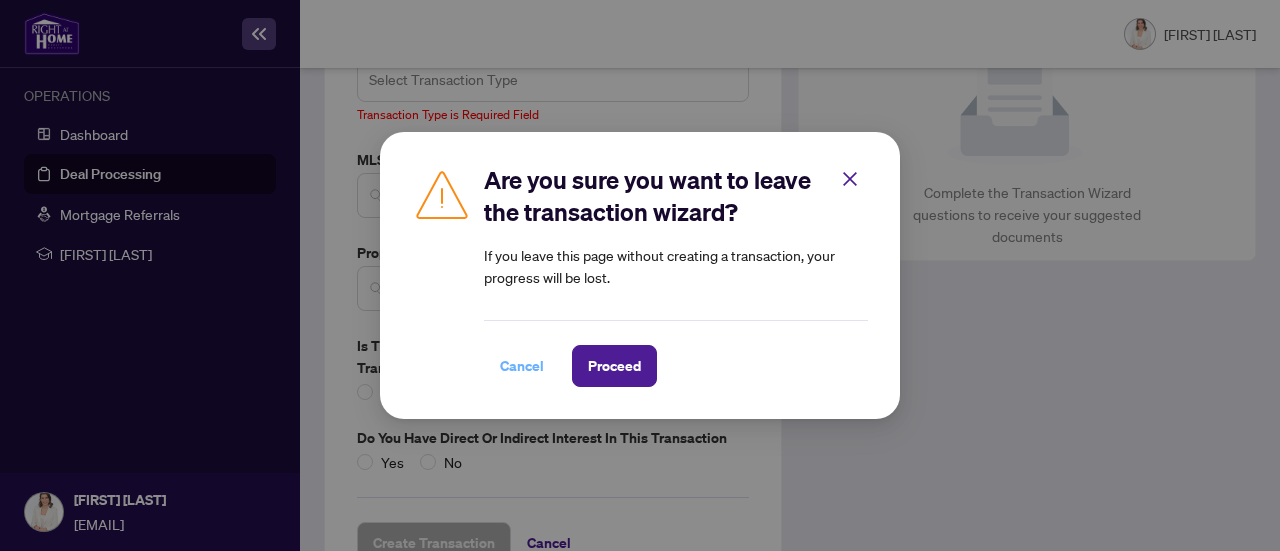 click on "Cancel" at bounding box center [522, 366] 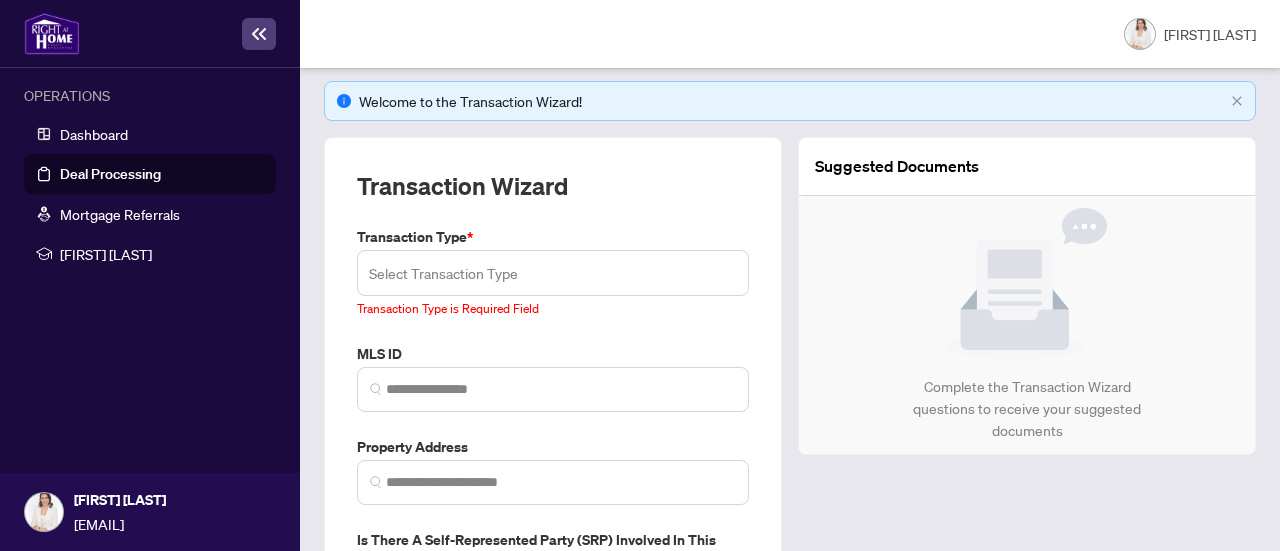 scroll, scrollTop: 0, scrollLeft: 0, axis: both 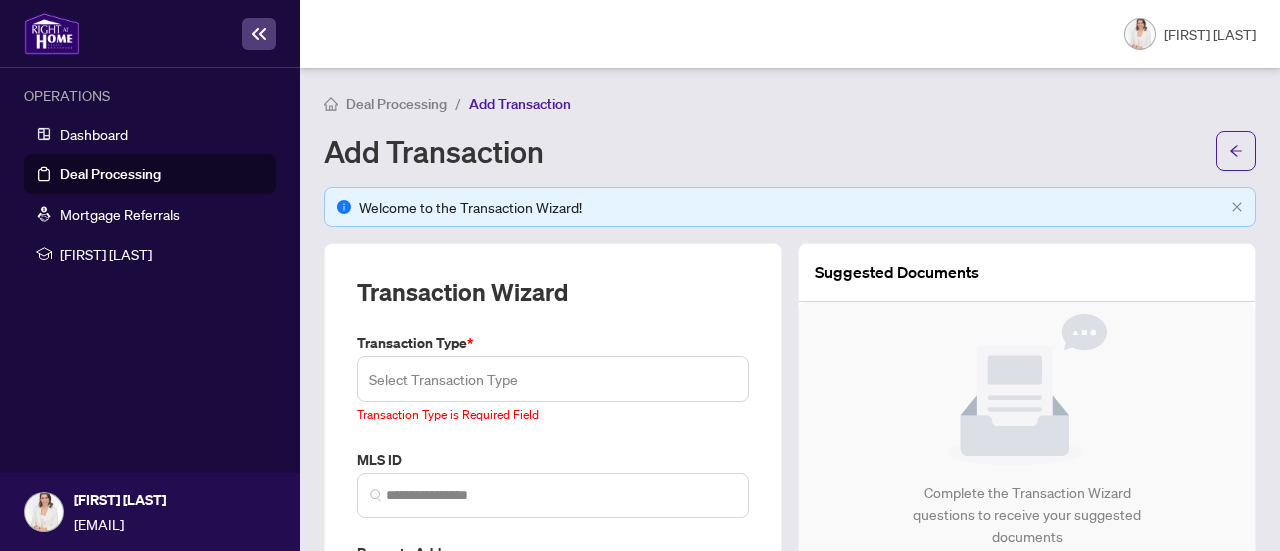 click on "Deal Processing" at bounding box center (396, 104) 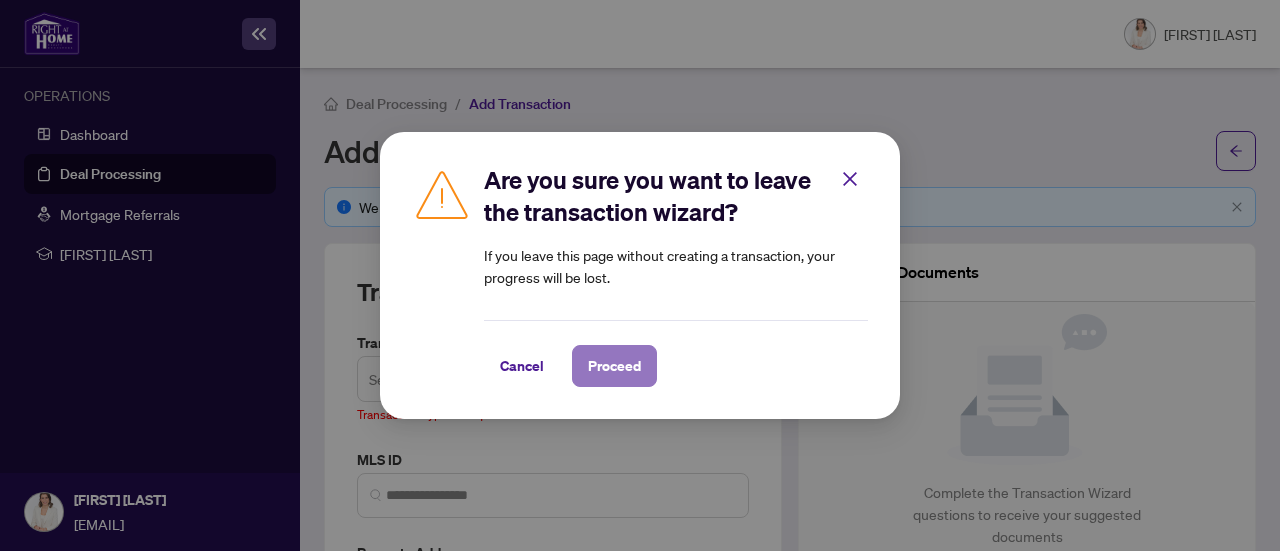 click on "Proceed" at bounding box center (614, 366) 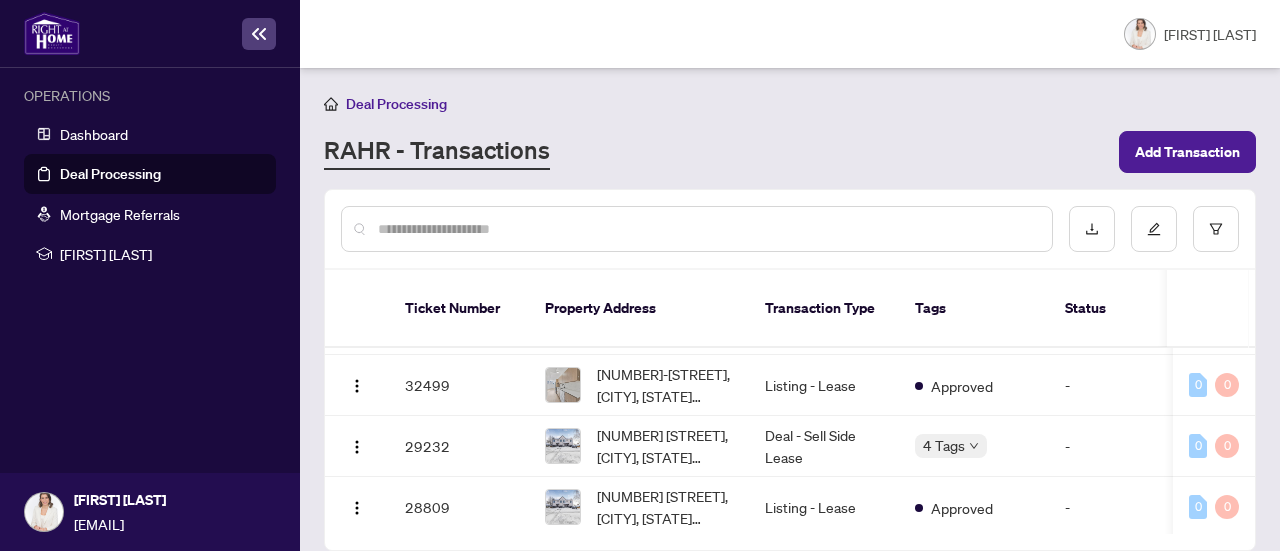 scroll, scrollTop: 0, scrollLeft: 0, axis: both 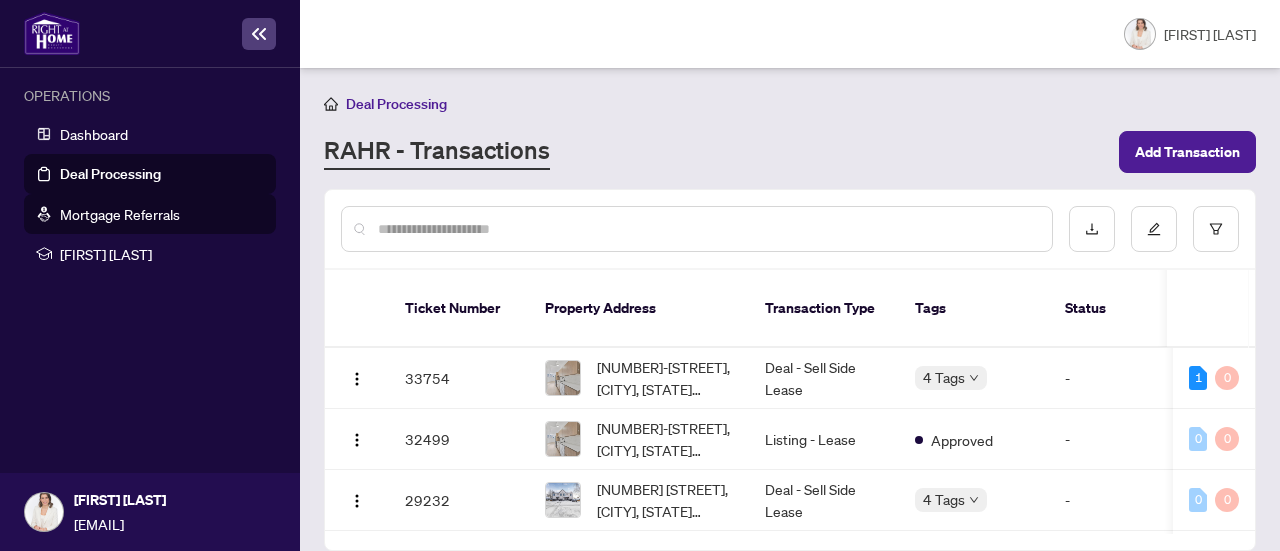 click on "Mortgage Referrals" at bounding box center (120, 214) 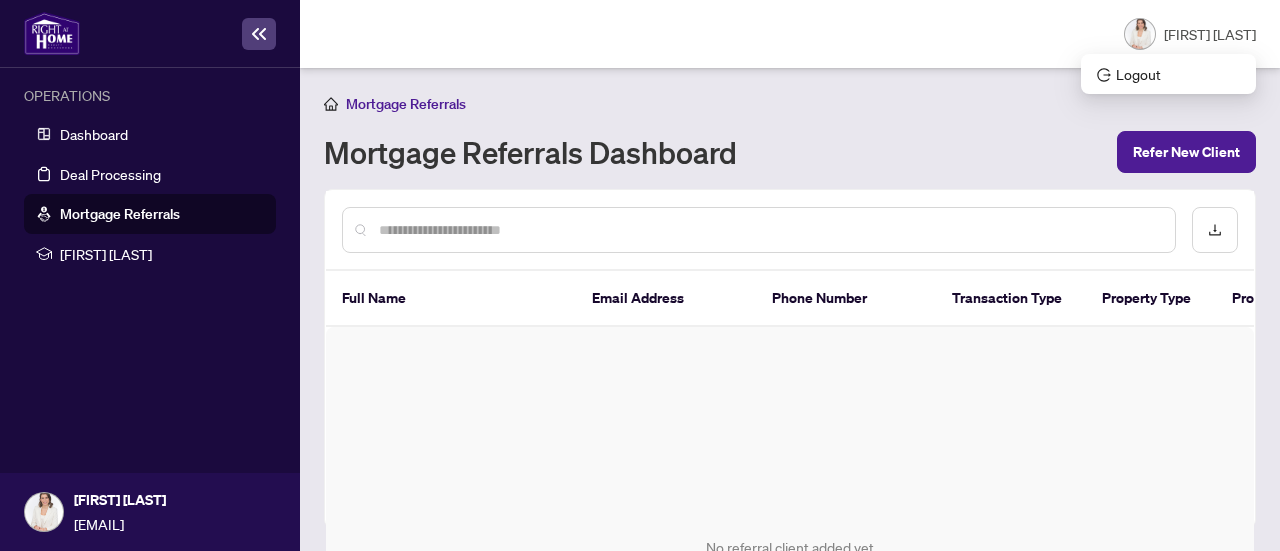 click on "[FIRST] [LAST]" at bounding box center (1210, 34) 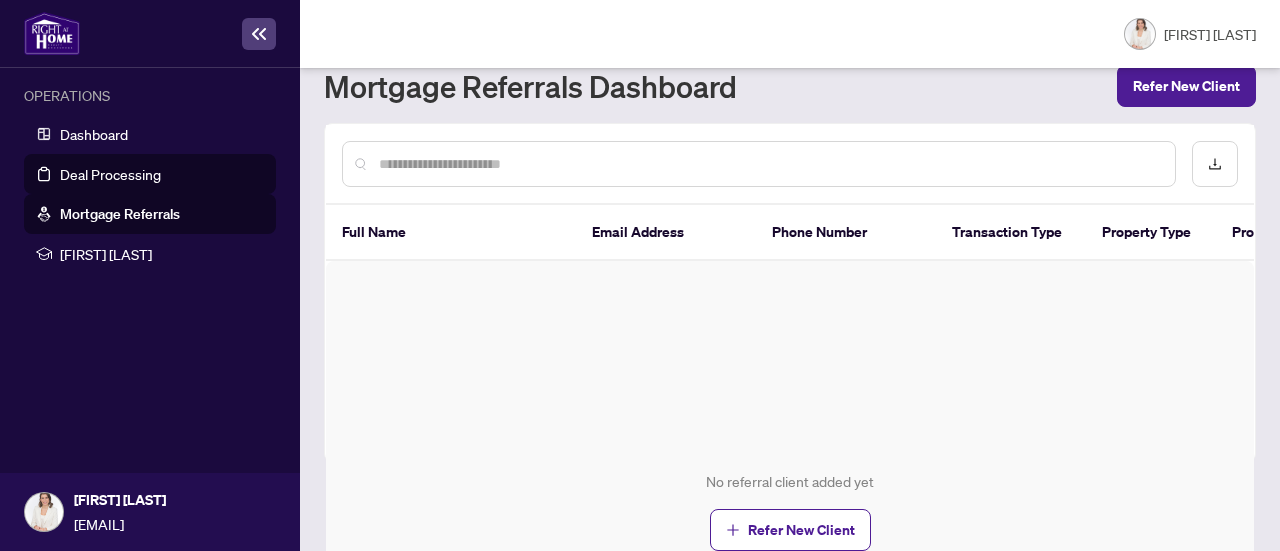 scroll, scrollTop: 0, scrollLeft: 0, axis: both 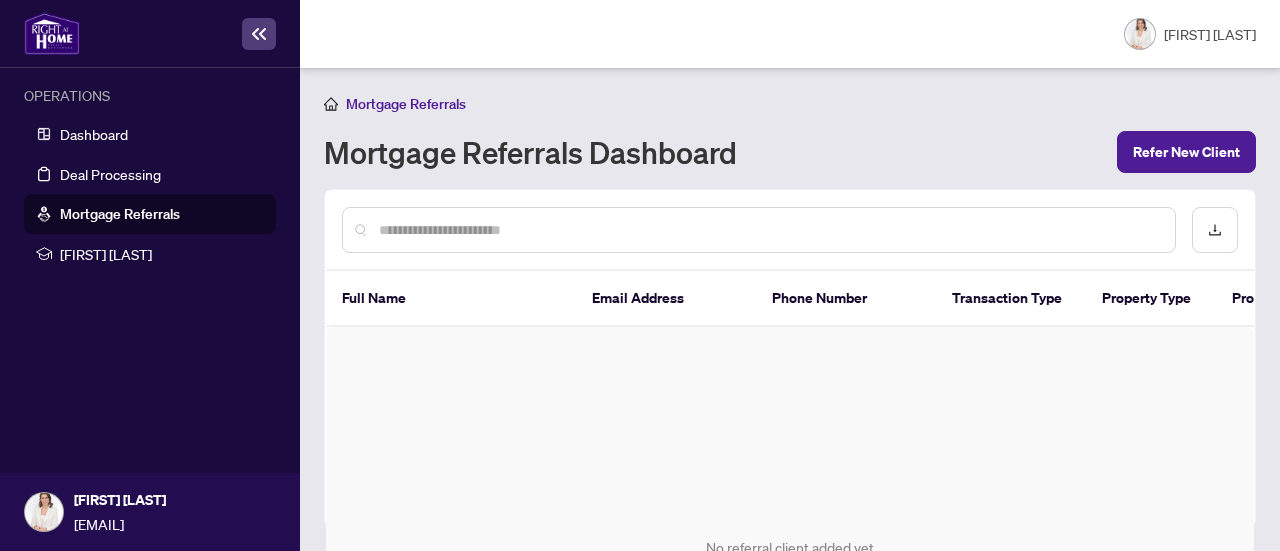 click on "OPERATIONS" at bounding box center (150, 95) 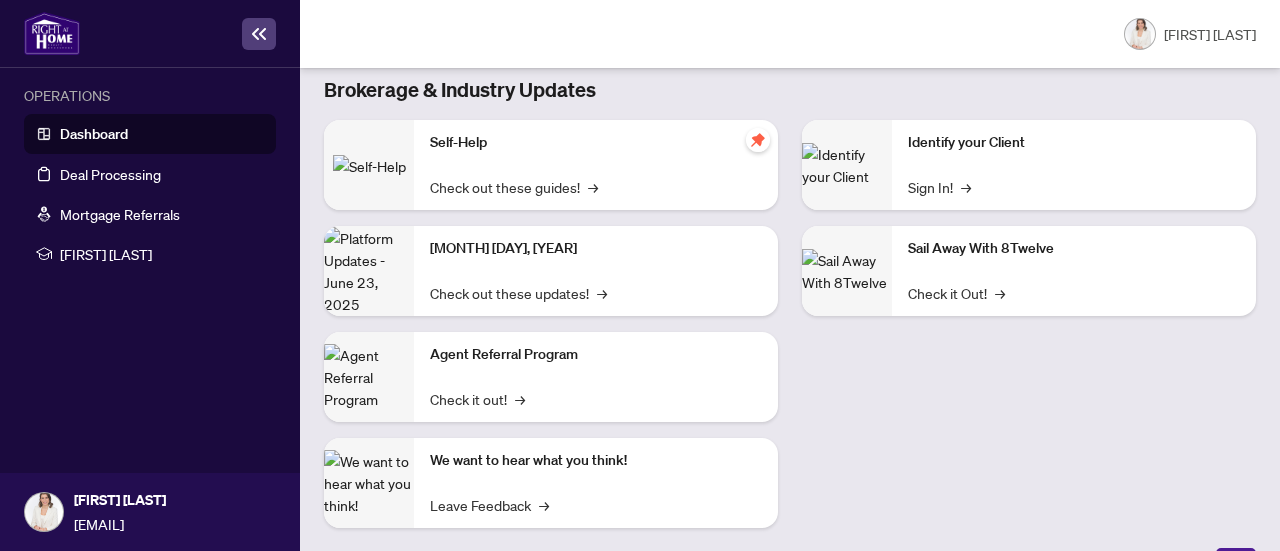 scroll, scrollTop: 408, scrollLeft: 0, axis: vertical 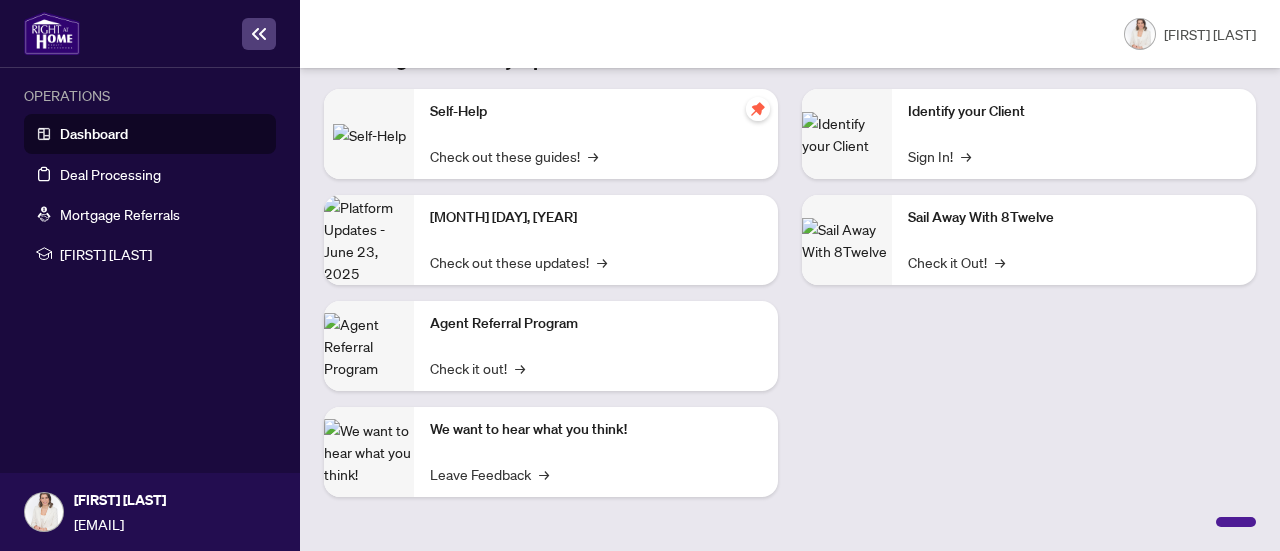click on "[MONTH] [DAY], [YEAR] Check out these updates! →" at bounding box center [596, 240] 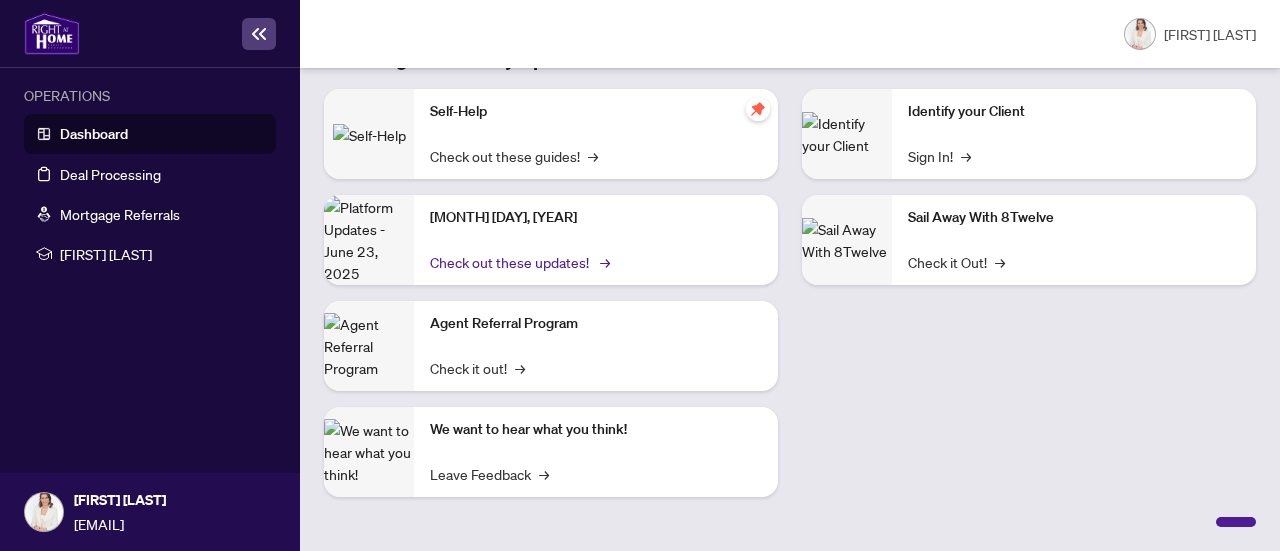 click on "Check out these updates! →" at bounding box center [514, 156] 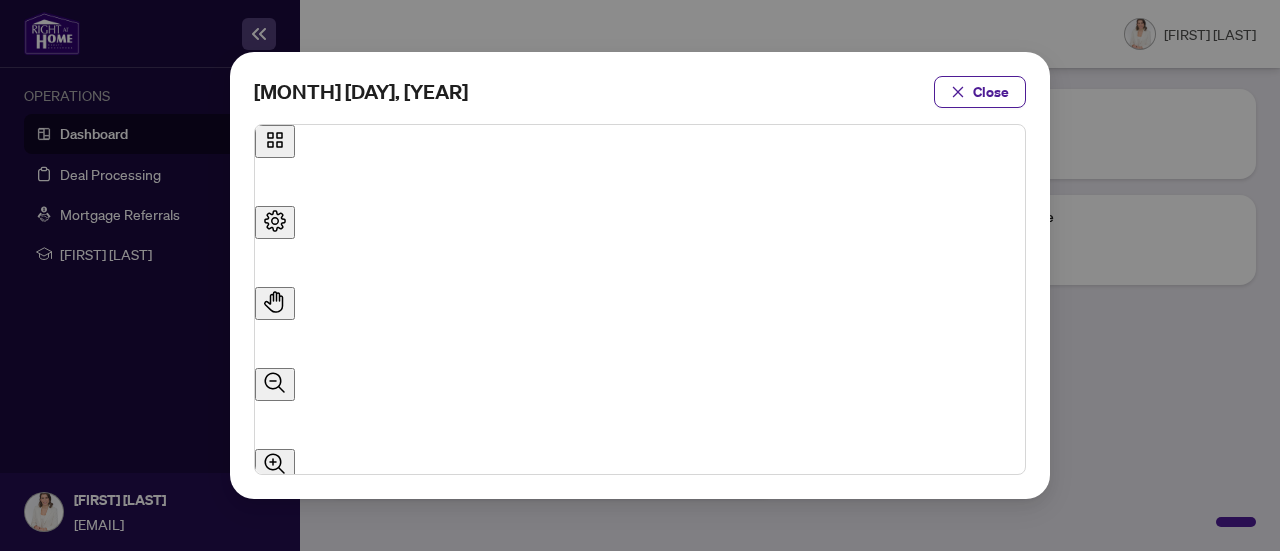 scroll, scrollTop: 764, scrollLeft: 0, axis: vertical 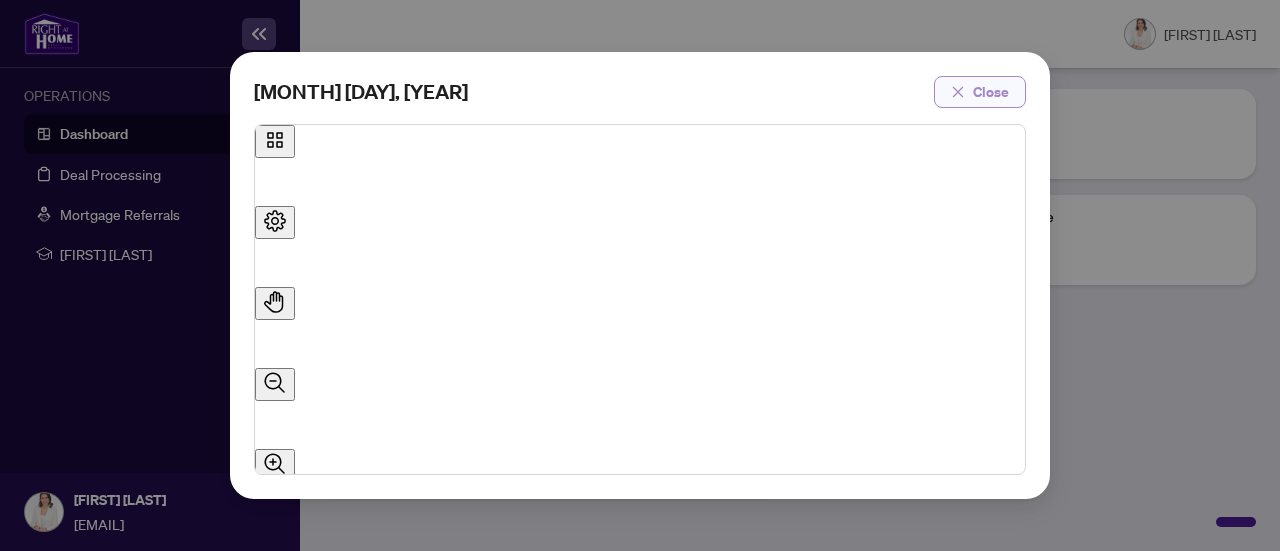 click on "Close" at bounding box center (991, 92) 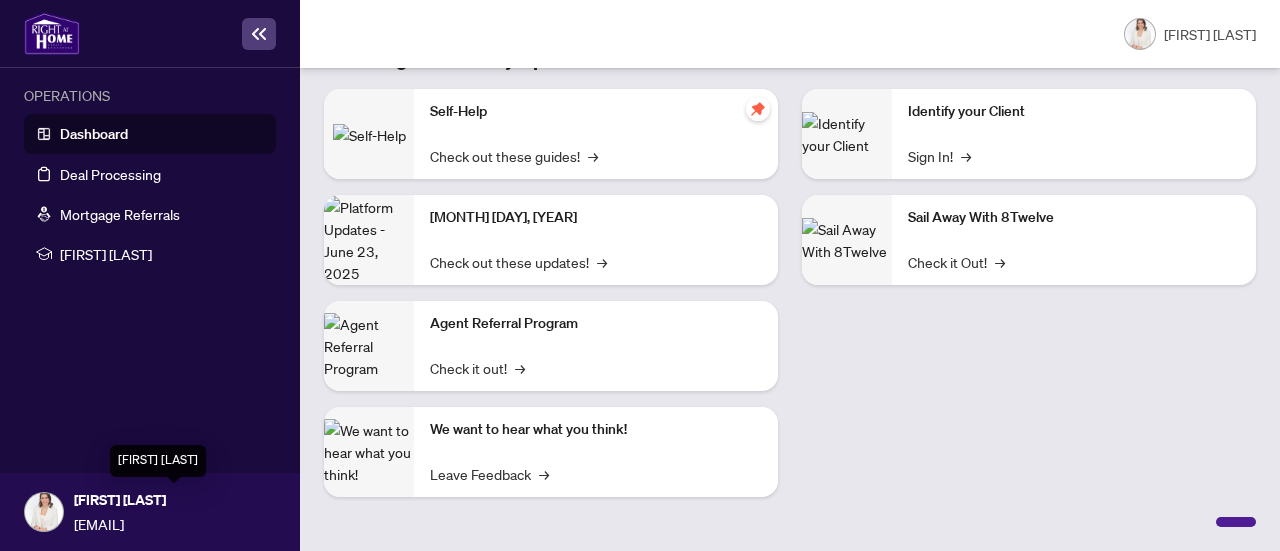click on "[FIRST] [LAST]" at bounding box center [174, 500] 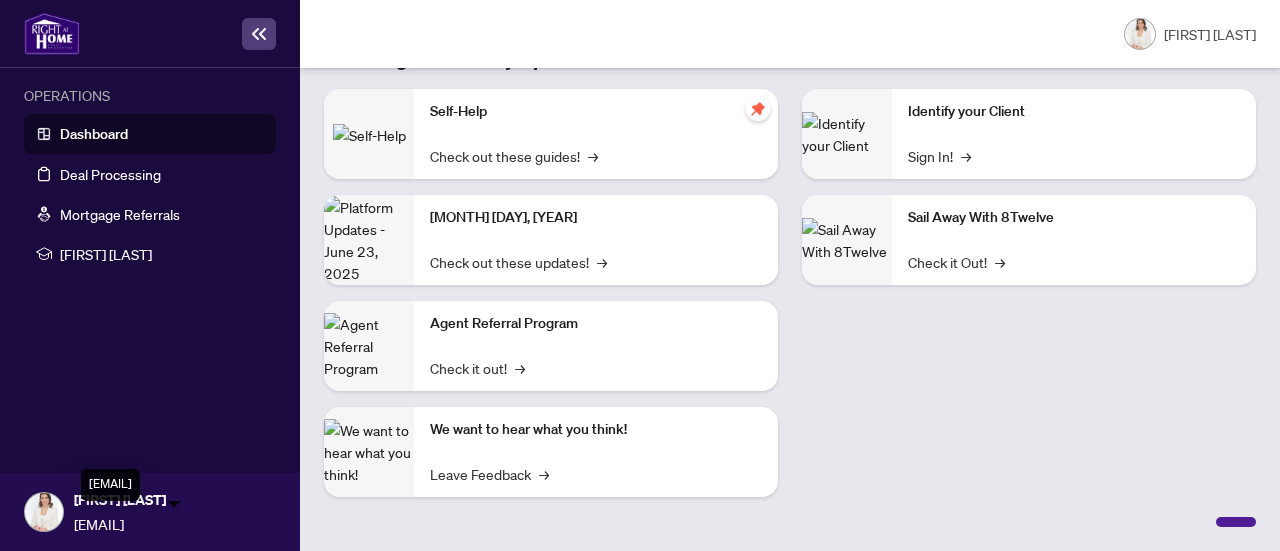 click on "[EMAIL]" at bounding box center (174, 524) 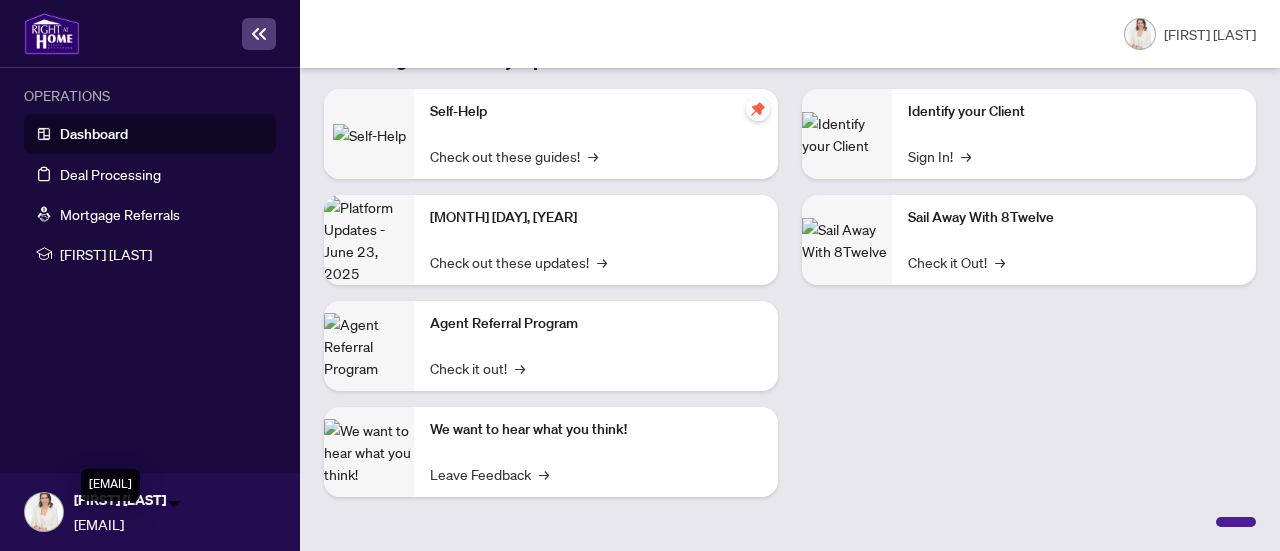 click on "[EMAIL]" at bounding box center (174, 524) 